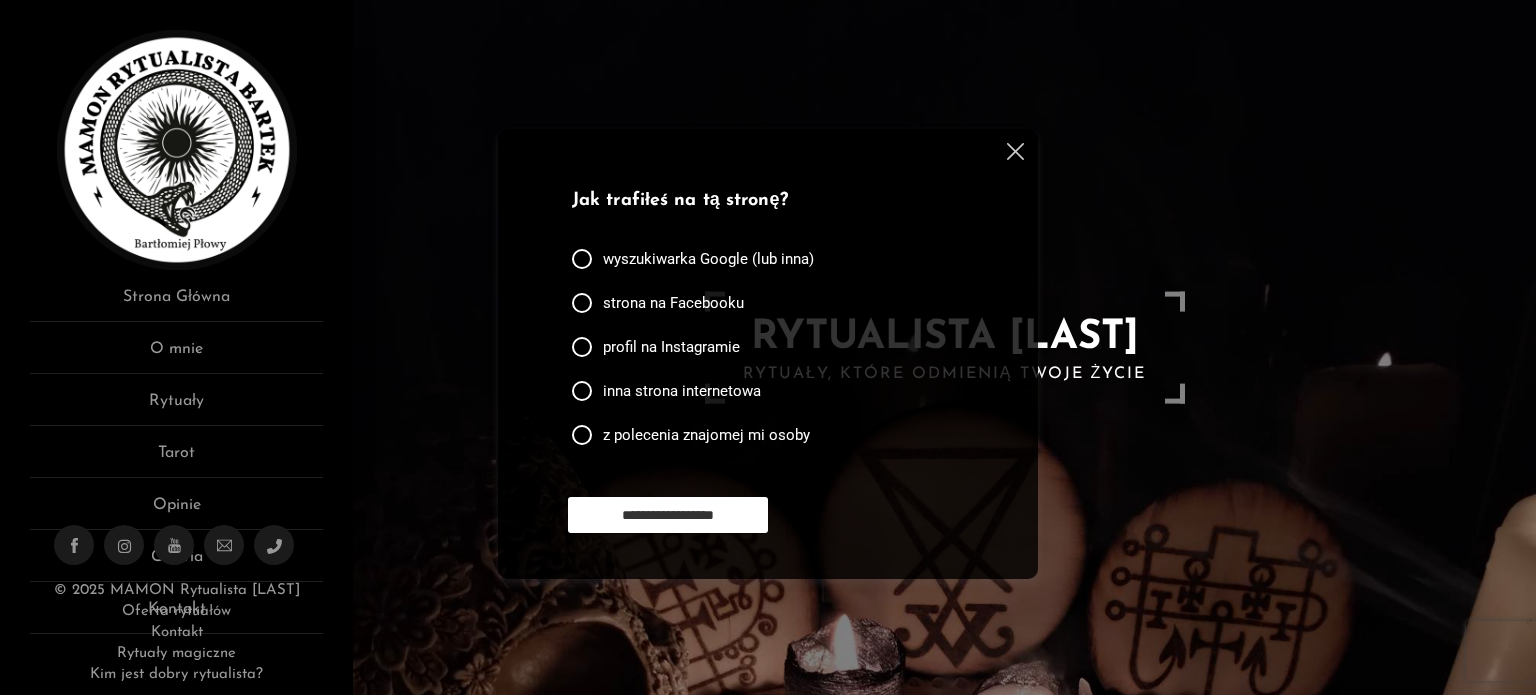 scroll, scrollTop: 0, scrollLeft: 0, axis: both 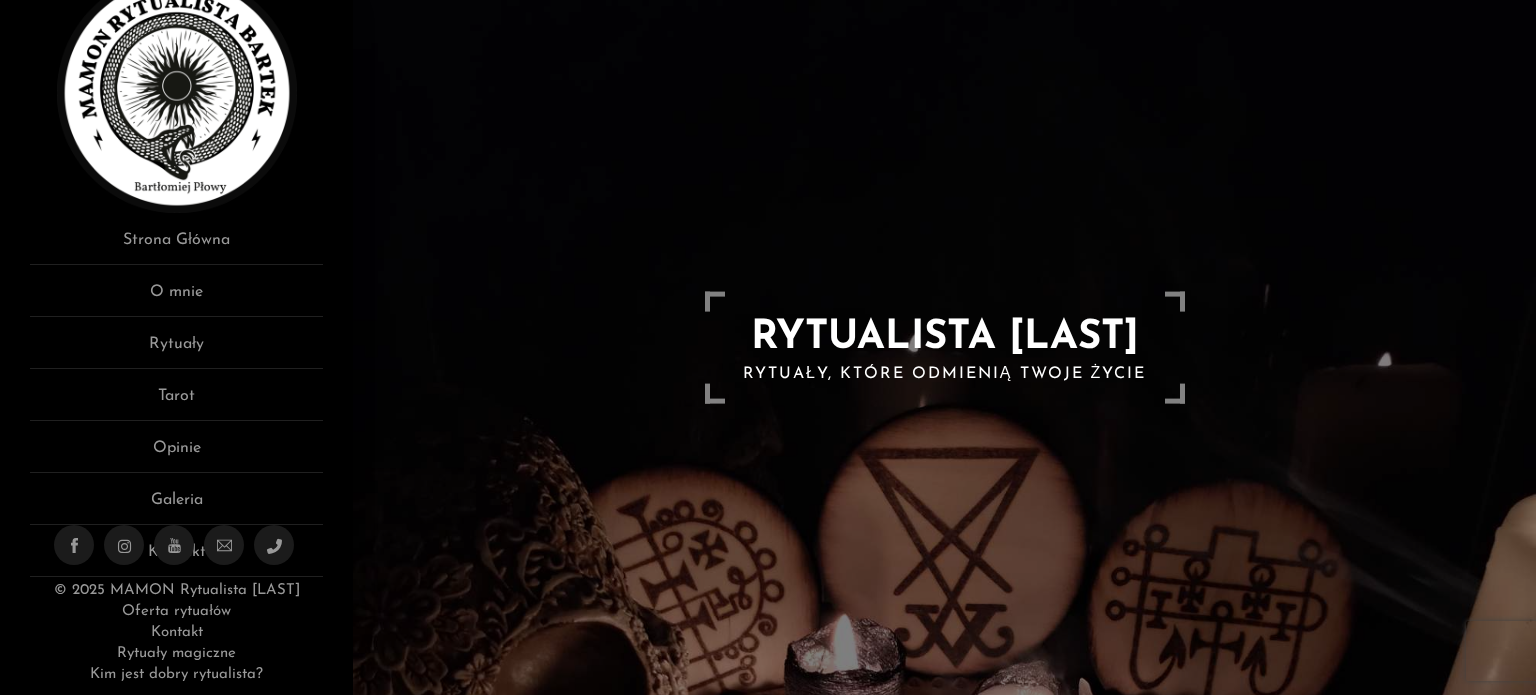 click on "Oferta rytuałów" at bounding box center [176, 611] 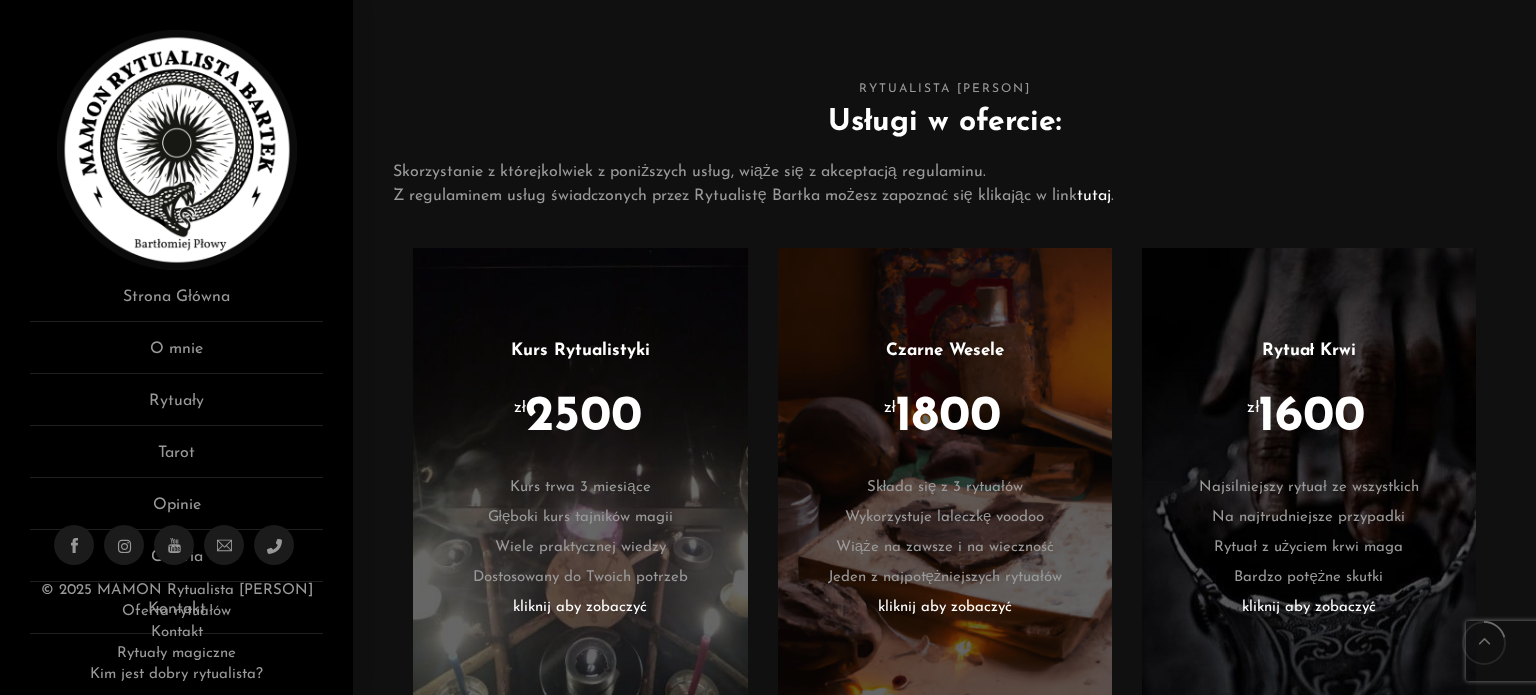 scroll, scrollTop: 1100, scrollLeft: 0, axis: vertical 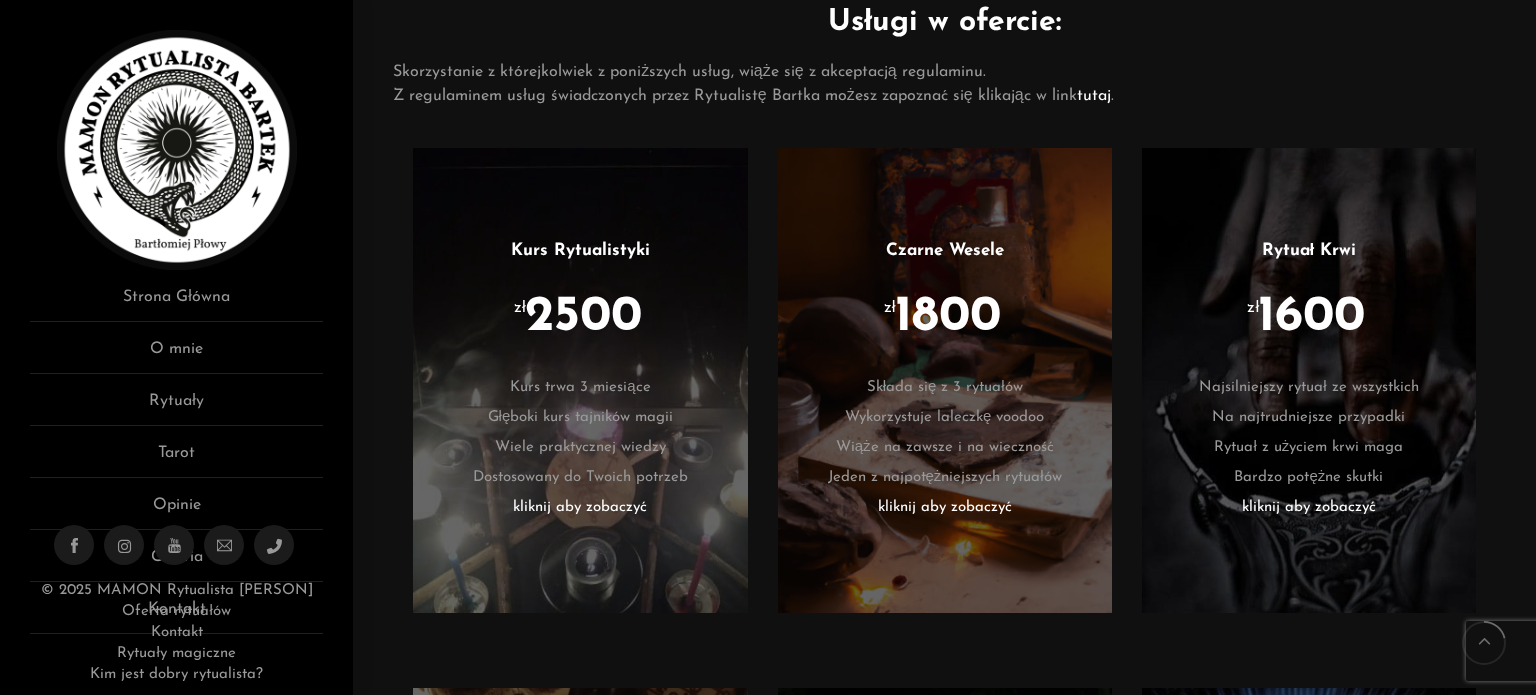 drag, startPoint x: 650, startPoint y: 219, endPoint x: 605, endPoint y: 506, distance: 290.50644 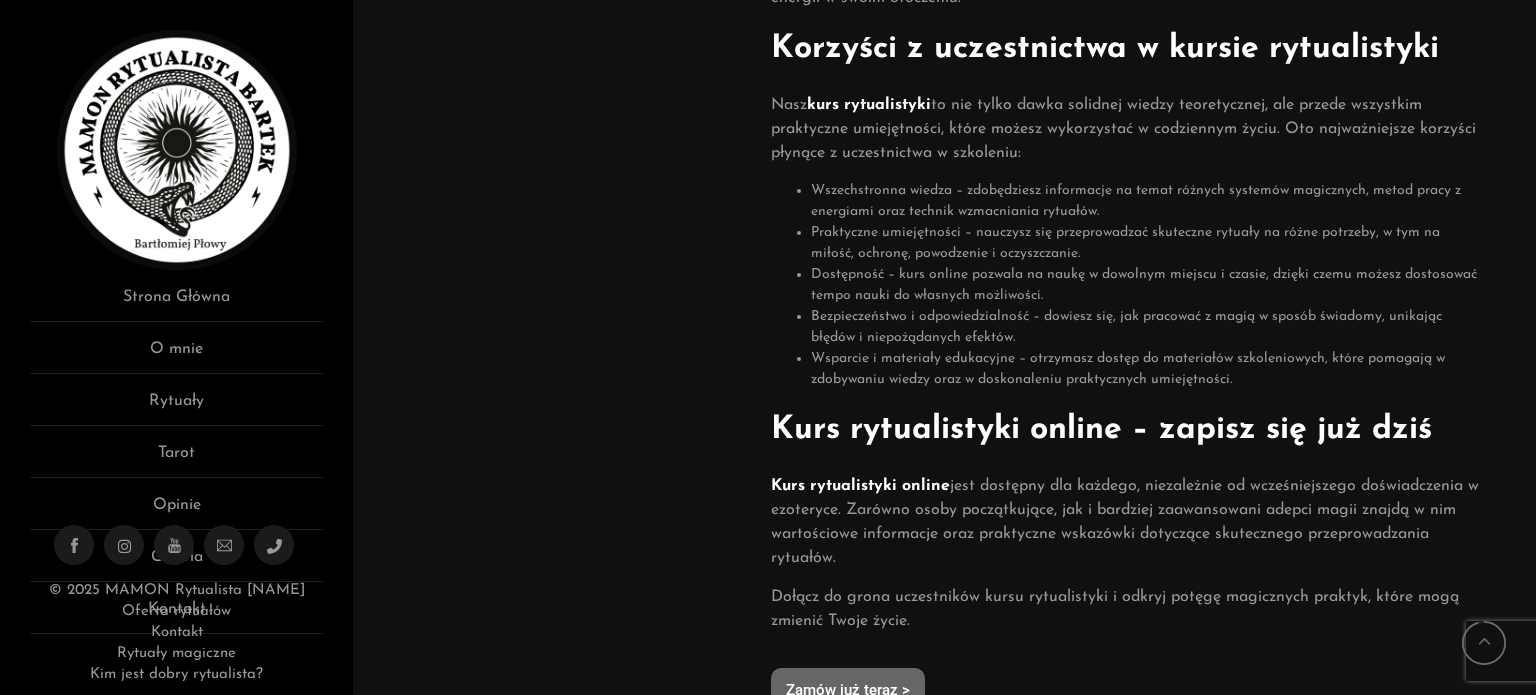 scroll, scrollTop: 800, scrollLeft: 0, axis: vertical 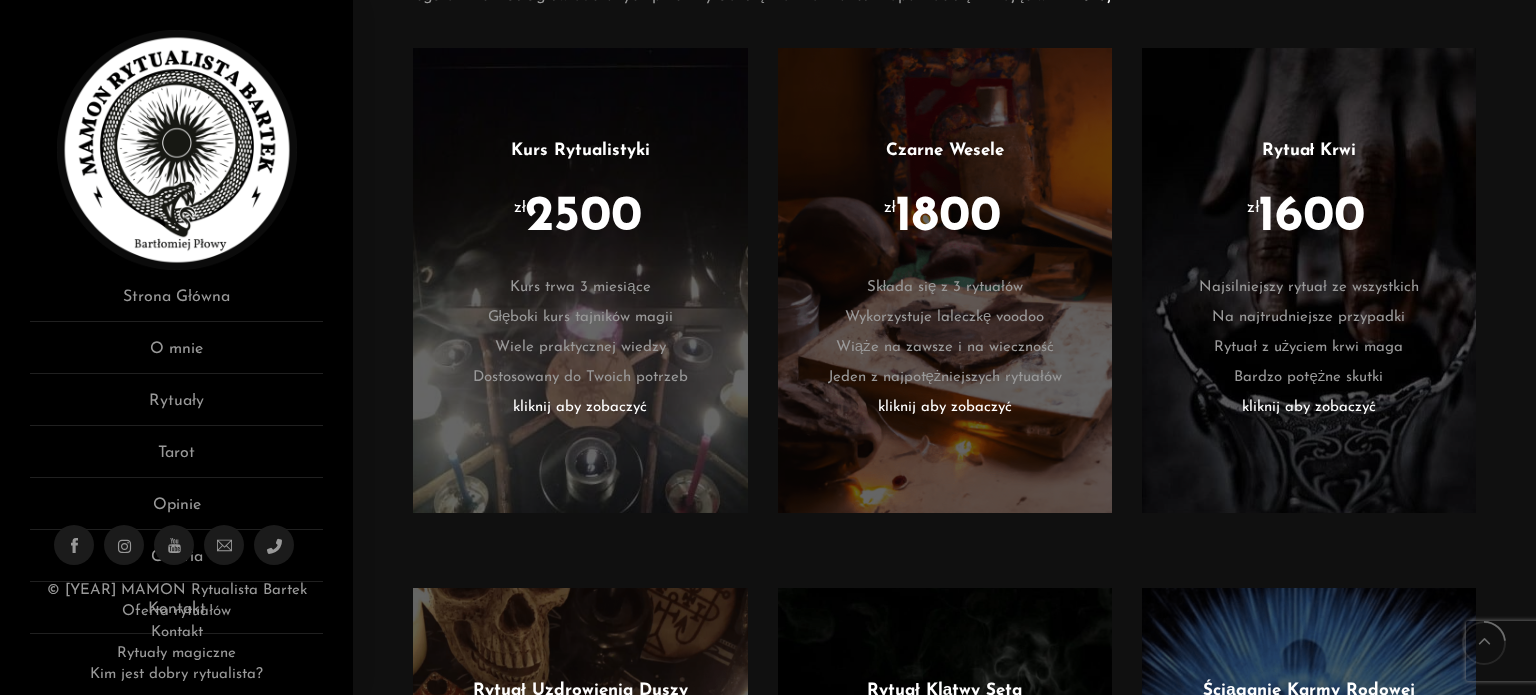 click on "kliknij aby zobaczyć" at bounding box center [945, 408] 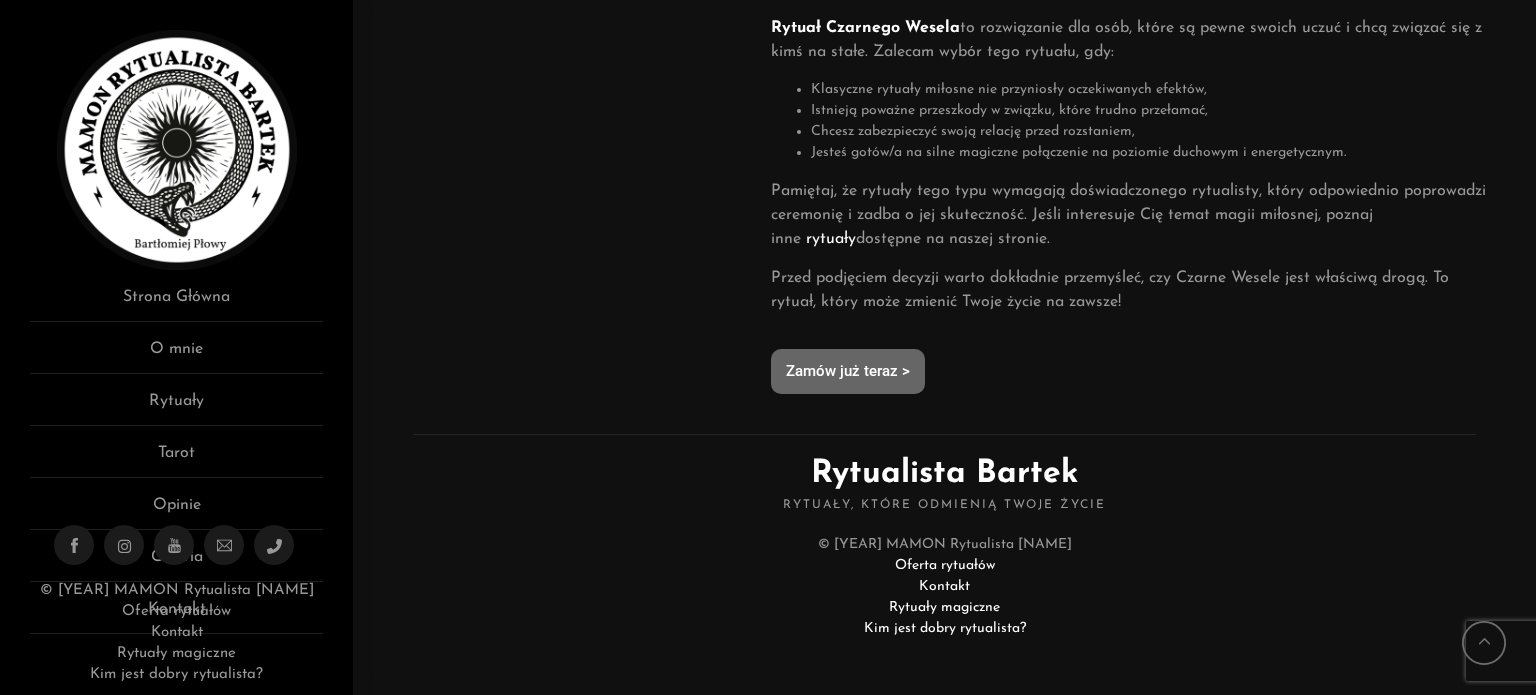 scroll, scrollTop: 1283, scrollLeft: 0, axis: vertical 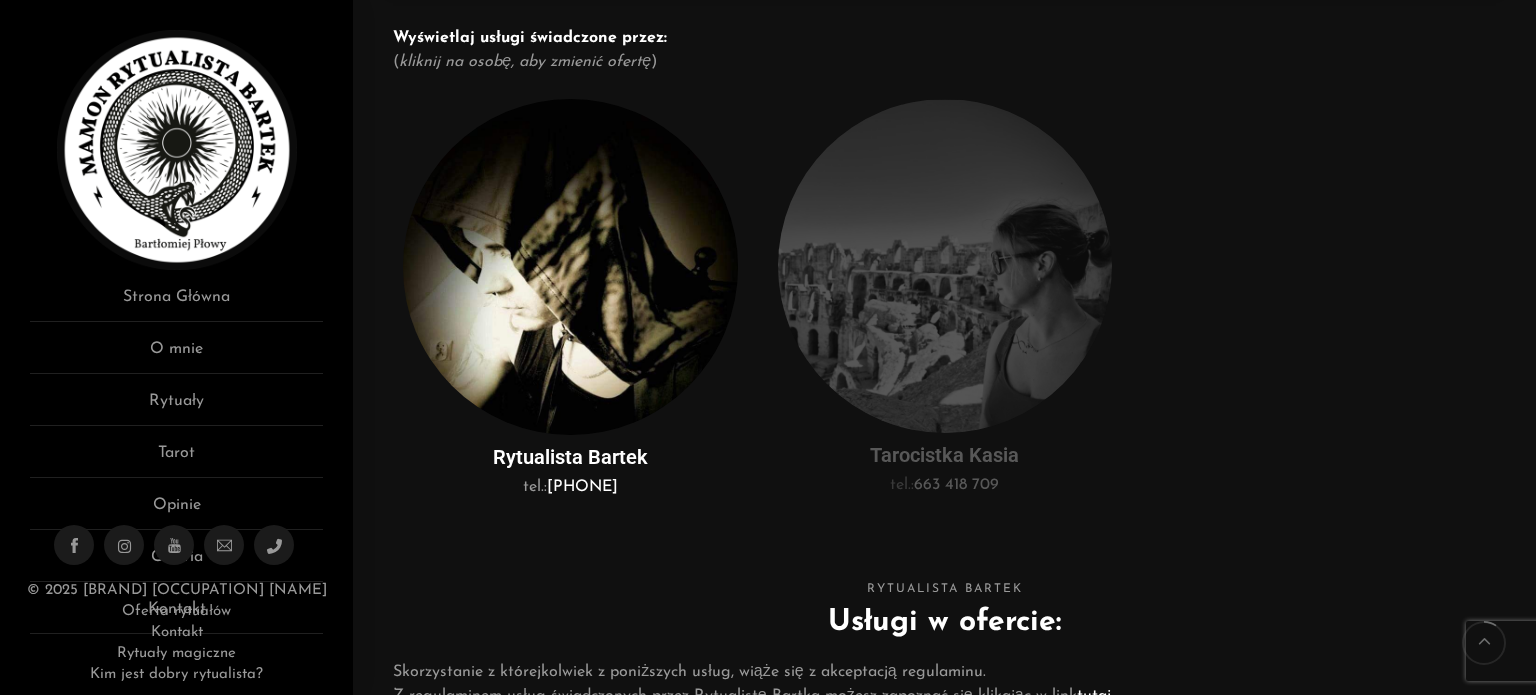 click at bounding box center (945, 266) 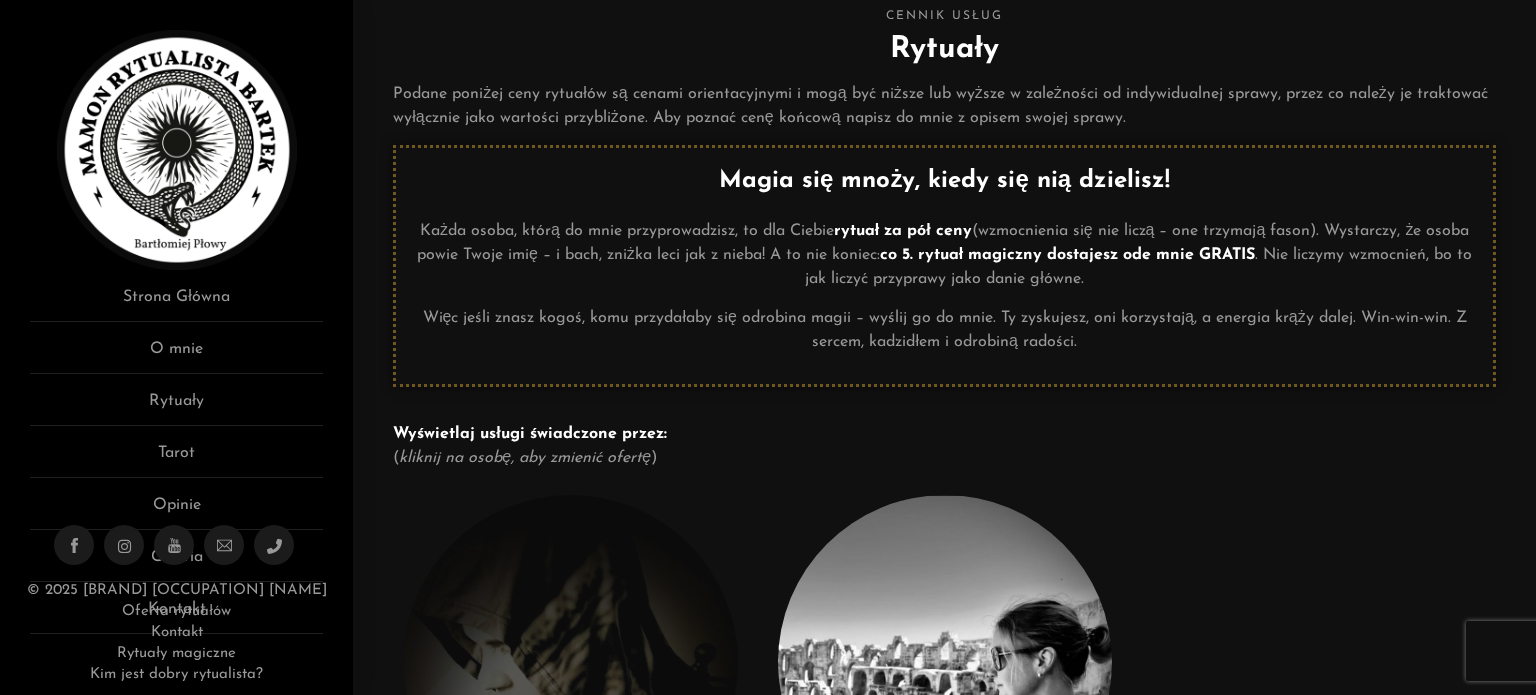 scroll, scrollTop: 4, scrollLeft: 0, axis: vertical 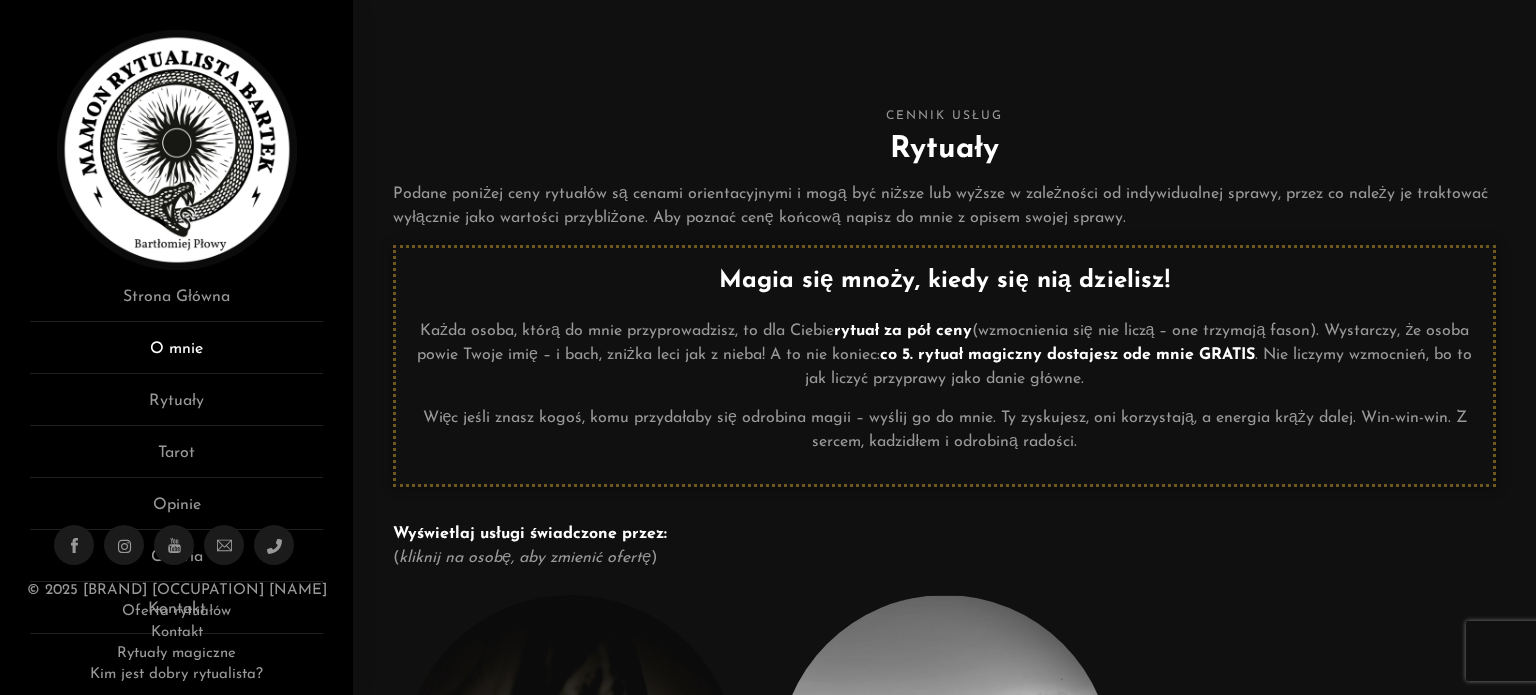 click on "O mnie" at bounding box center [176, 355] 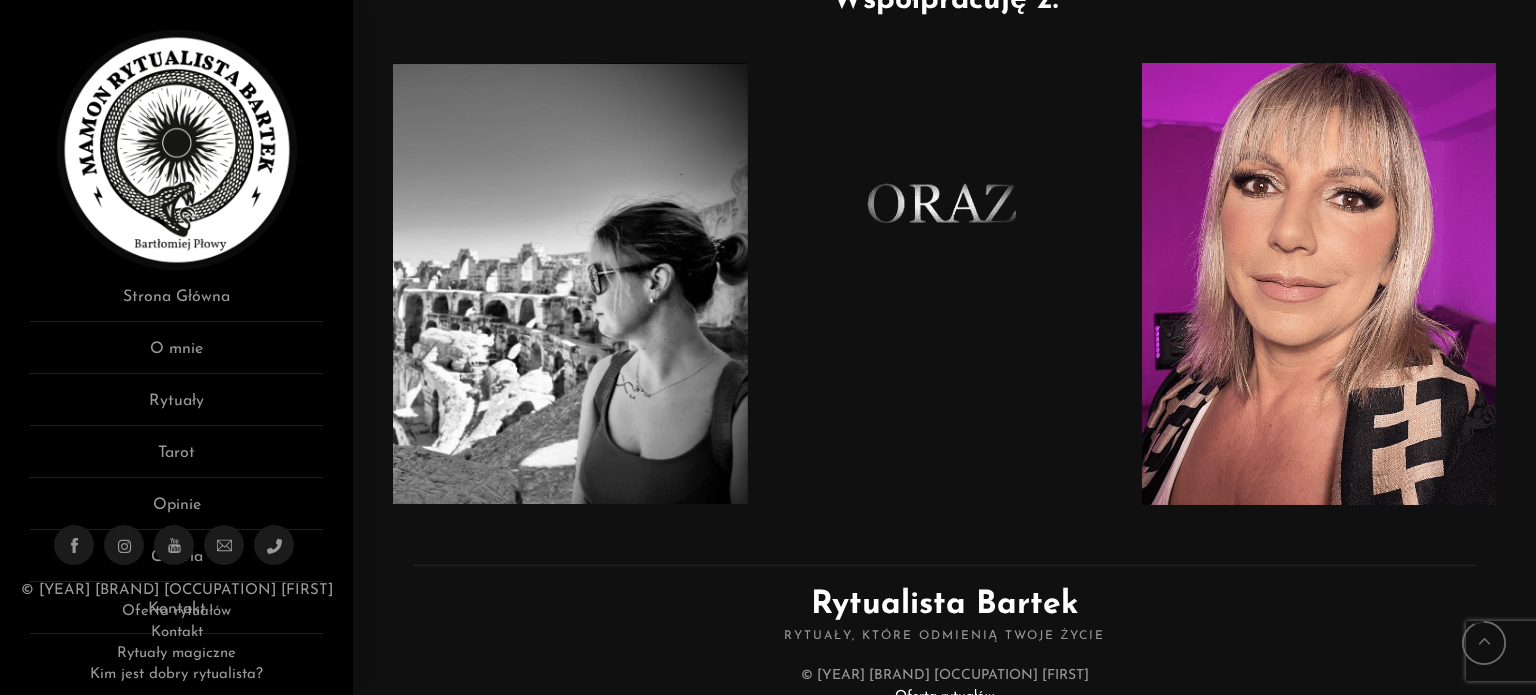 scroll, scrollTop: 1300, scrollLeft: 0, axis: vertical 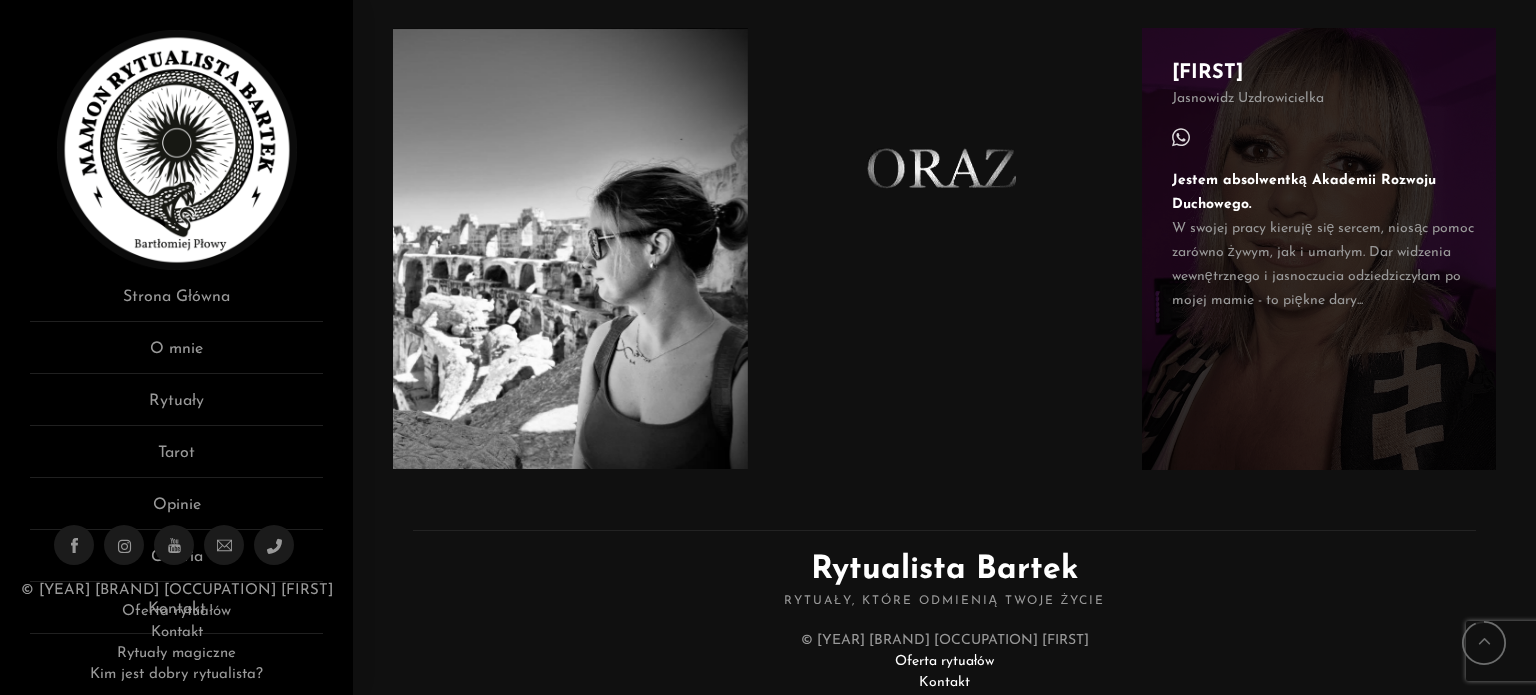 click on "Jestem absolwentką Akademii Rozwoju Duchowego. W swojej pracy kieruję się sercem, niosąc pomoc zarówno żywym, jak i umarłym. Dar widzenia wewnętrznego i jasnoczucia odziedziczyłam po mojej mamie - to piękne dary..." at bounding box center (1334, 241) 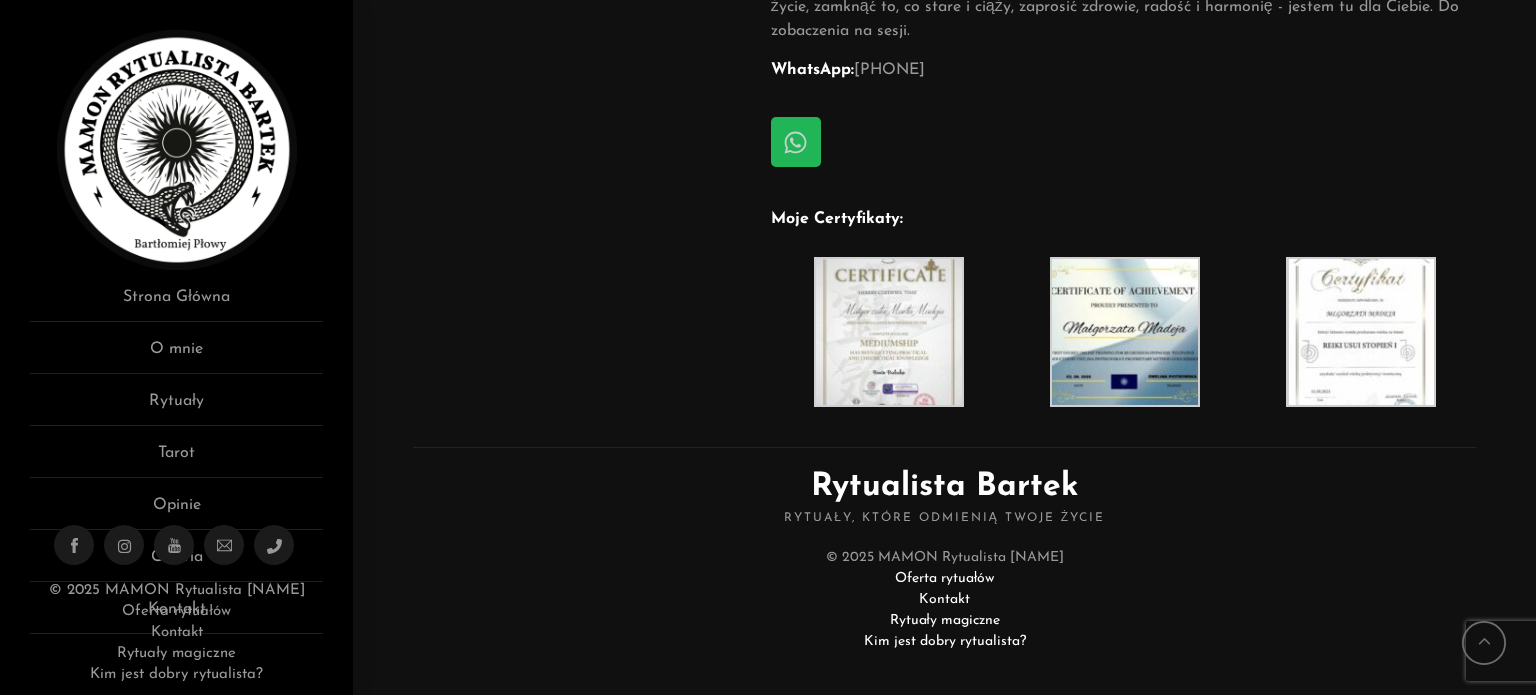 scroll, scrollTop: 837, scrollLeft: 0, axis: vertical 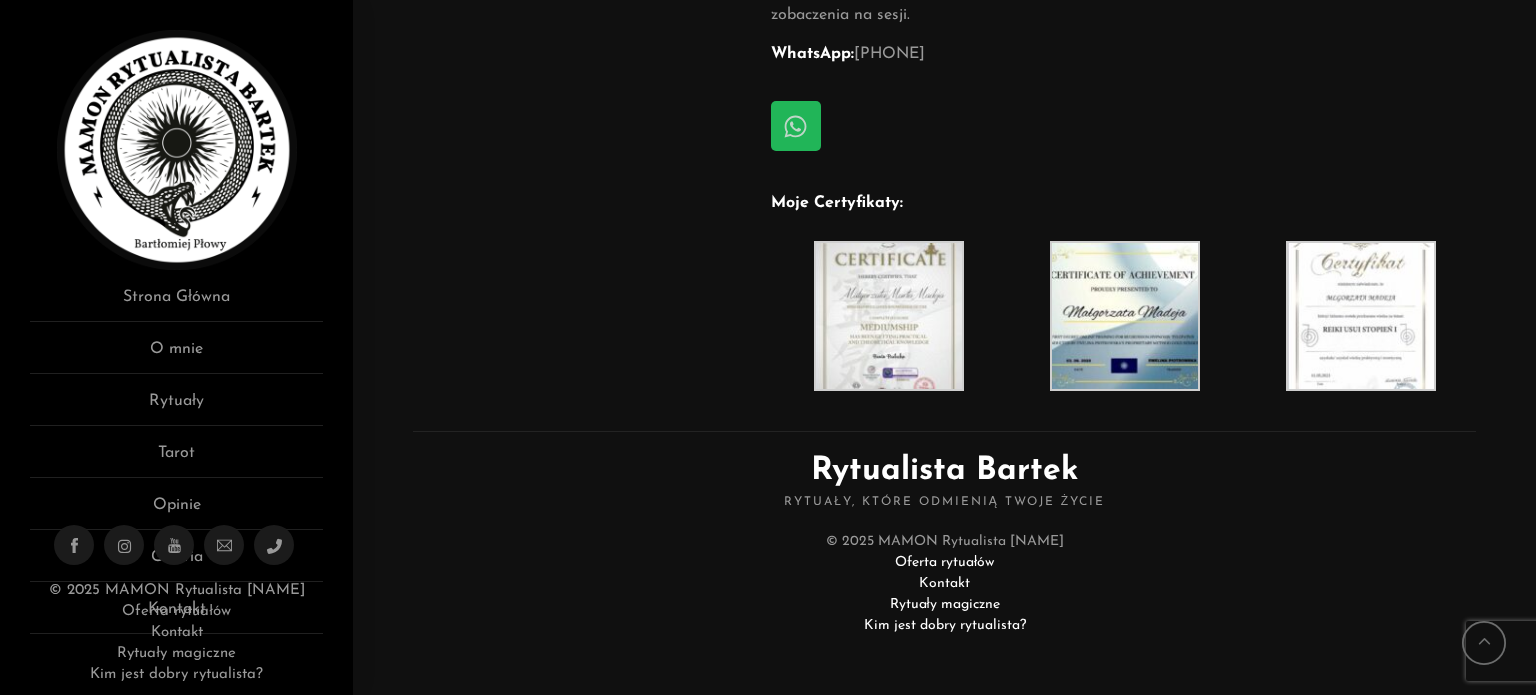 click at bounding box center [889, 316] 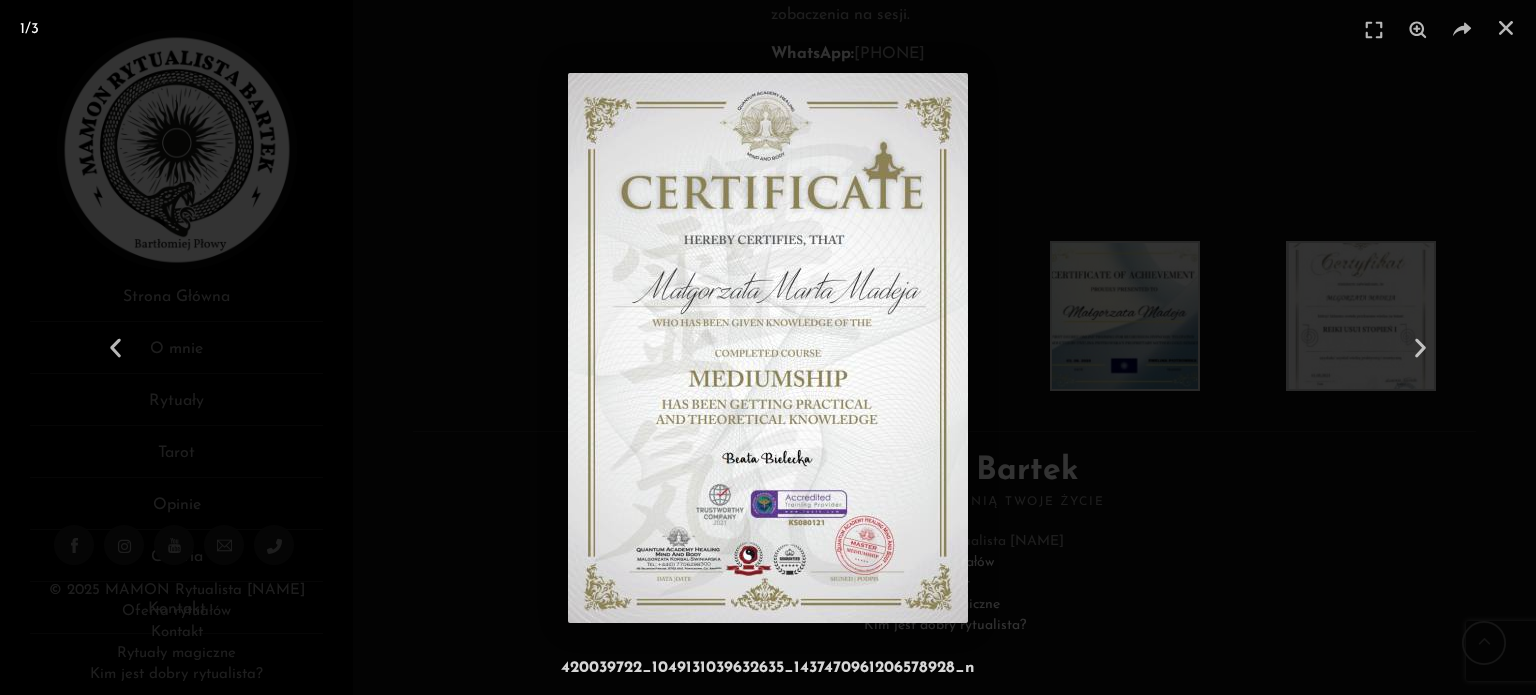 click at bounding box center (768, 347) 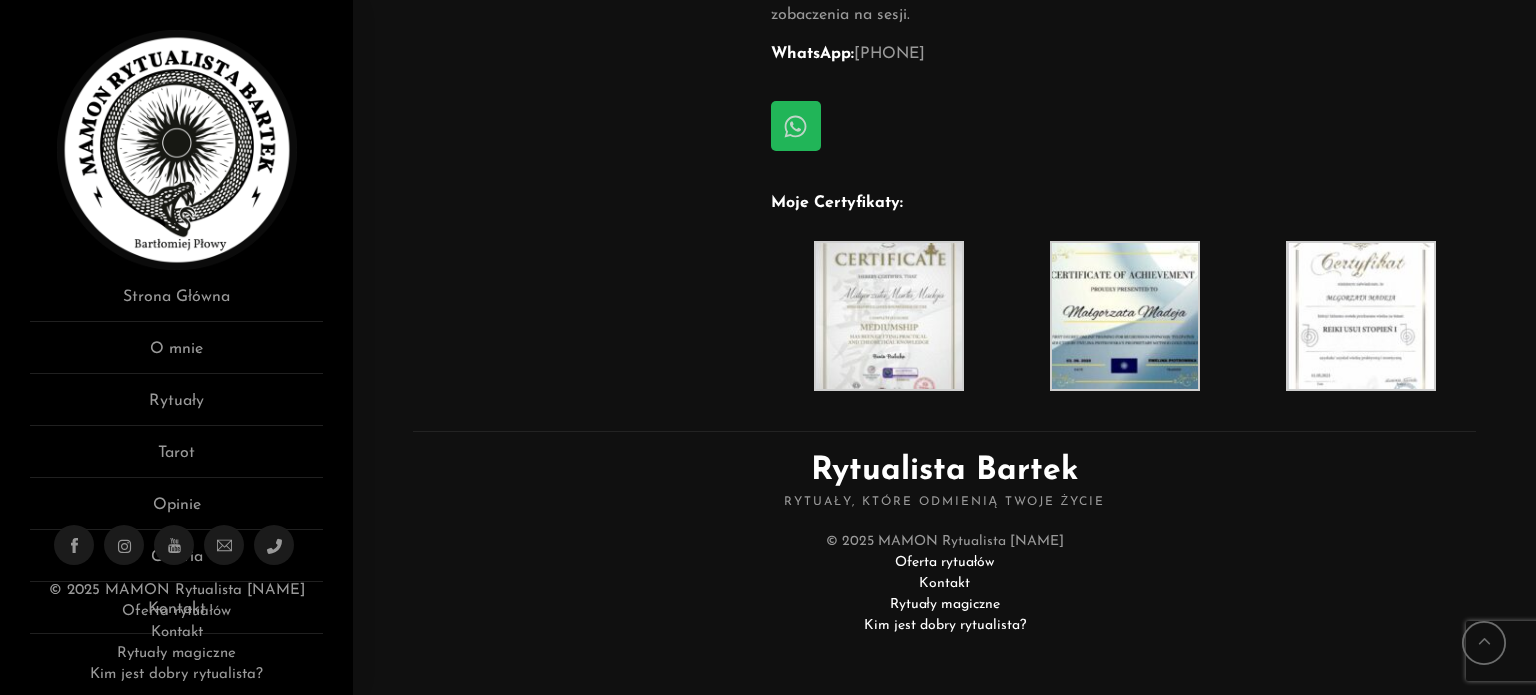 click at bounding box center (1125, 316) 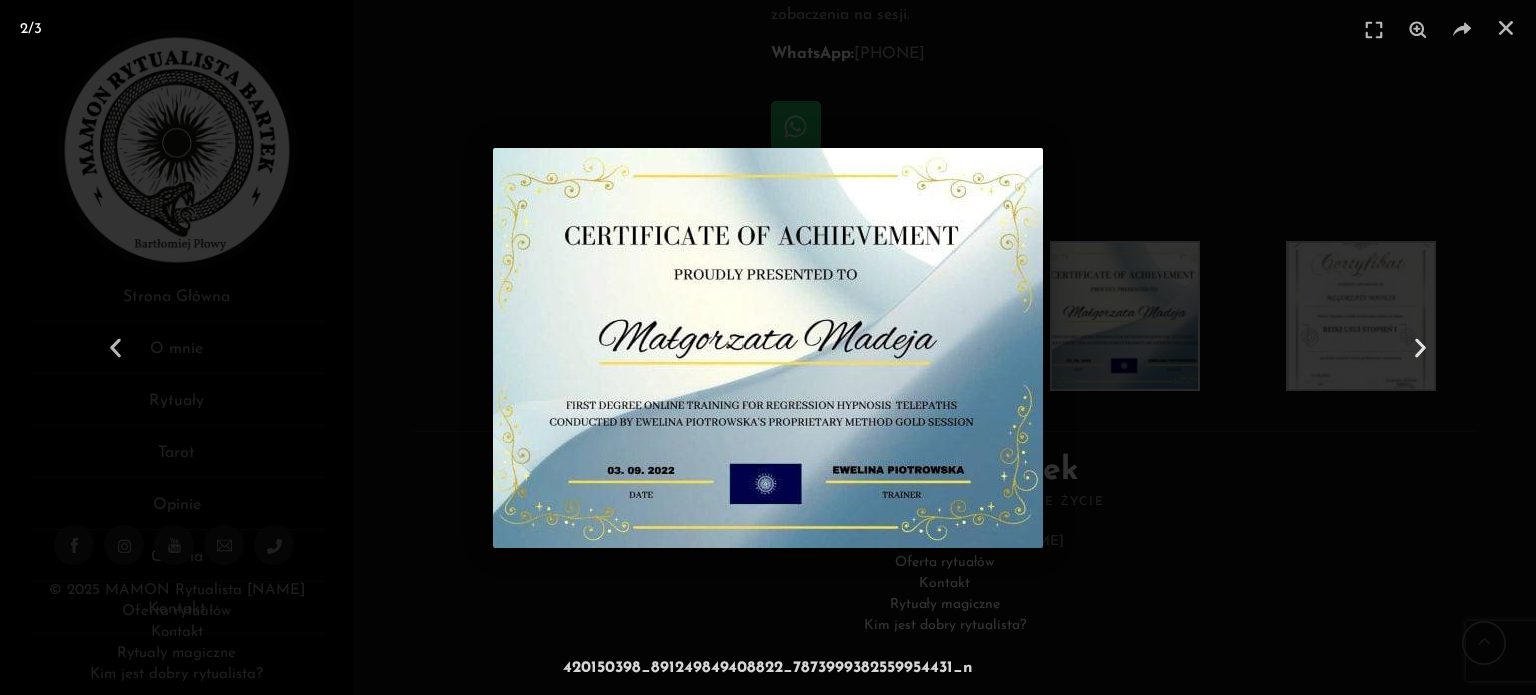 click on "Następne" at bounding box center [1421, 347] 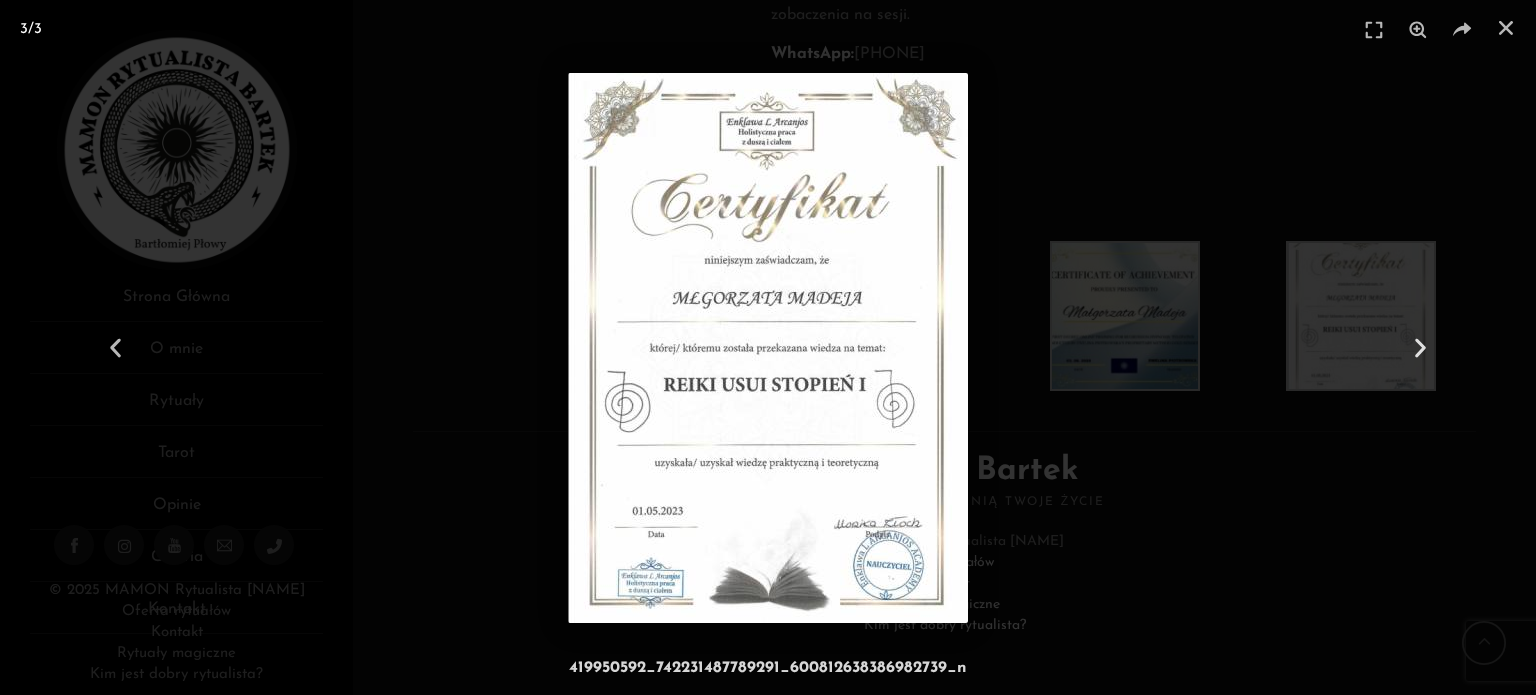 click at bounding box center [1420, 347] 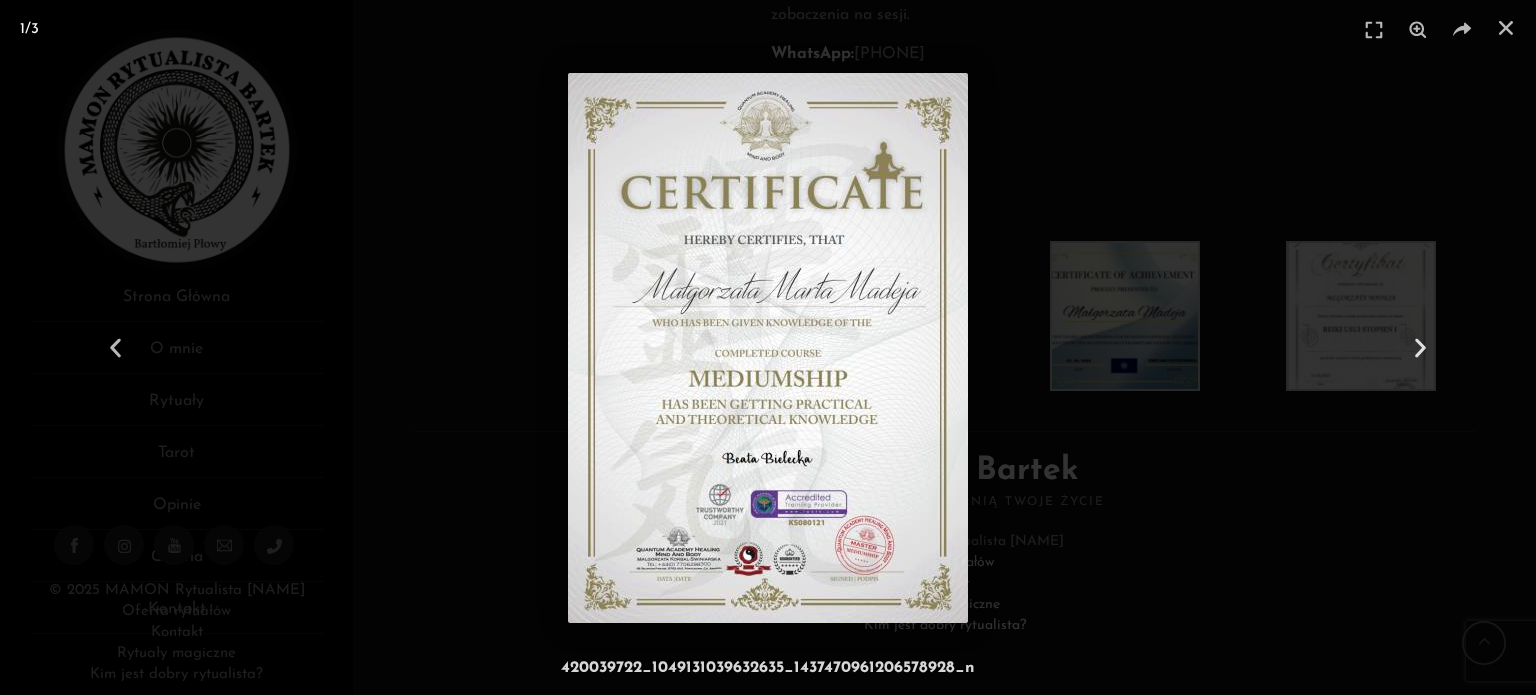 click on "Następne" at bounding box center [1421, 347] 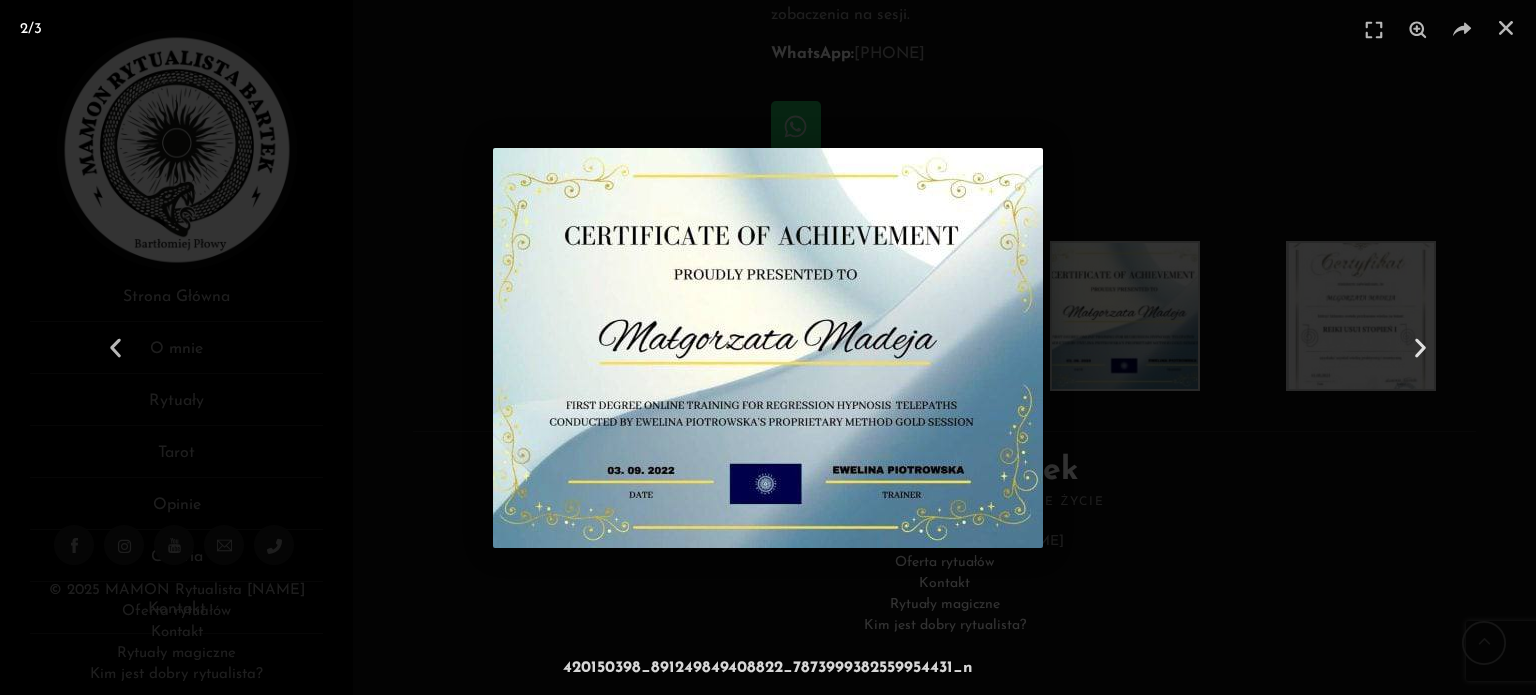 click on "Następne" at bounding box center [1421, 347] 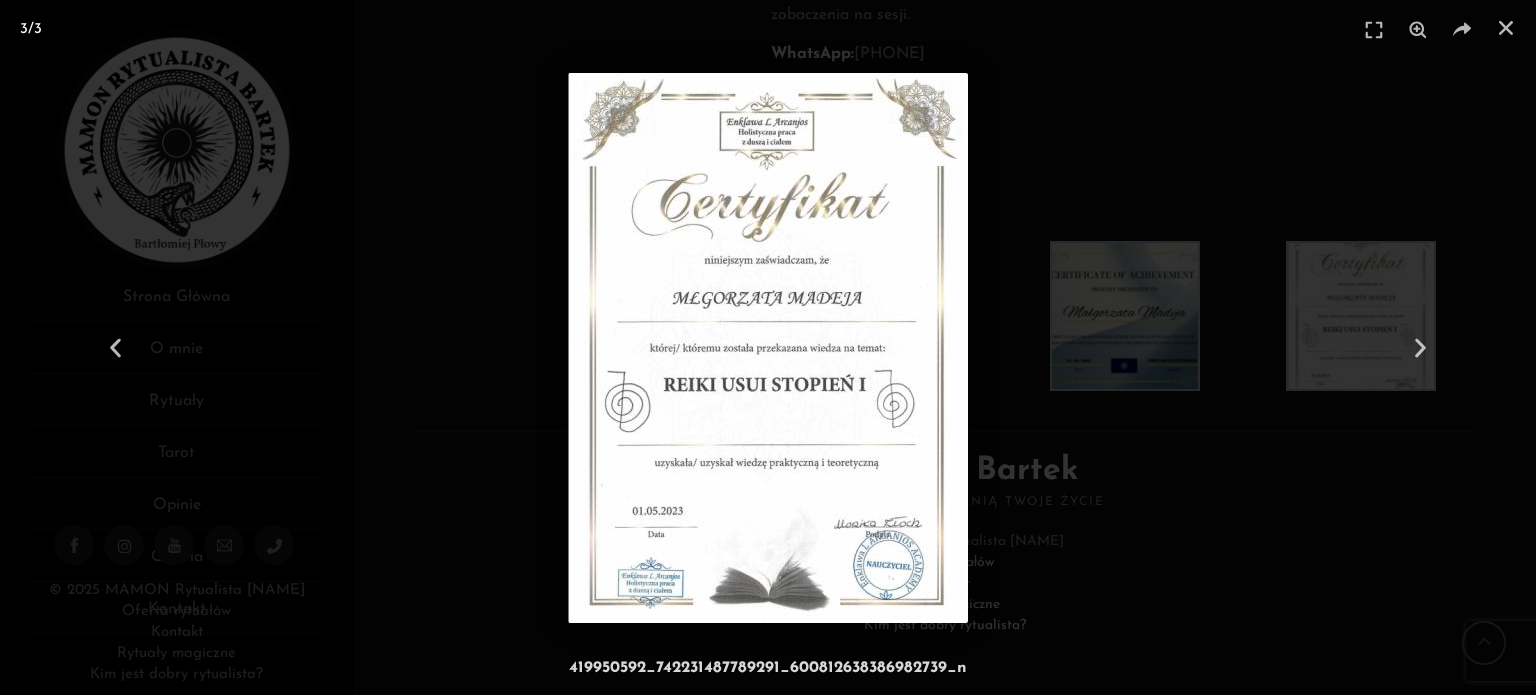 click on "3  /  3" at bounding box center [768, 30] 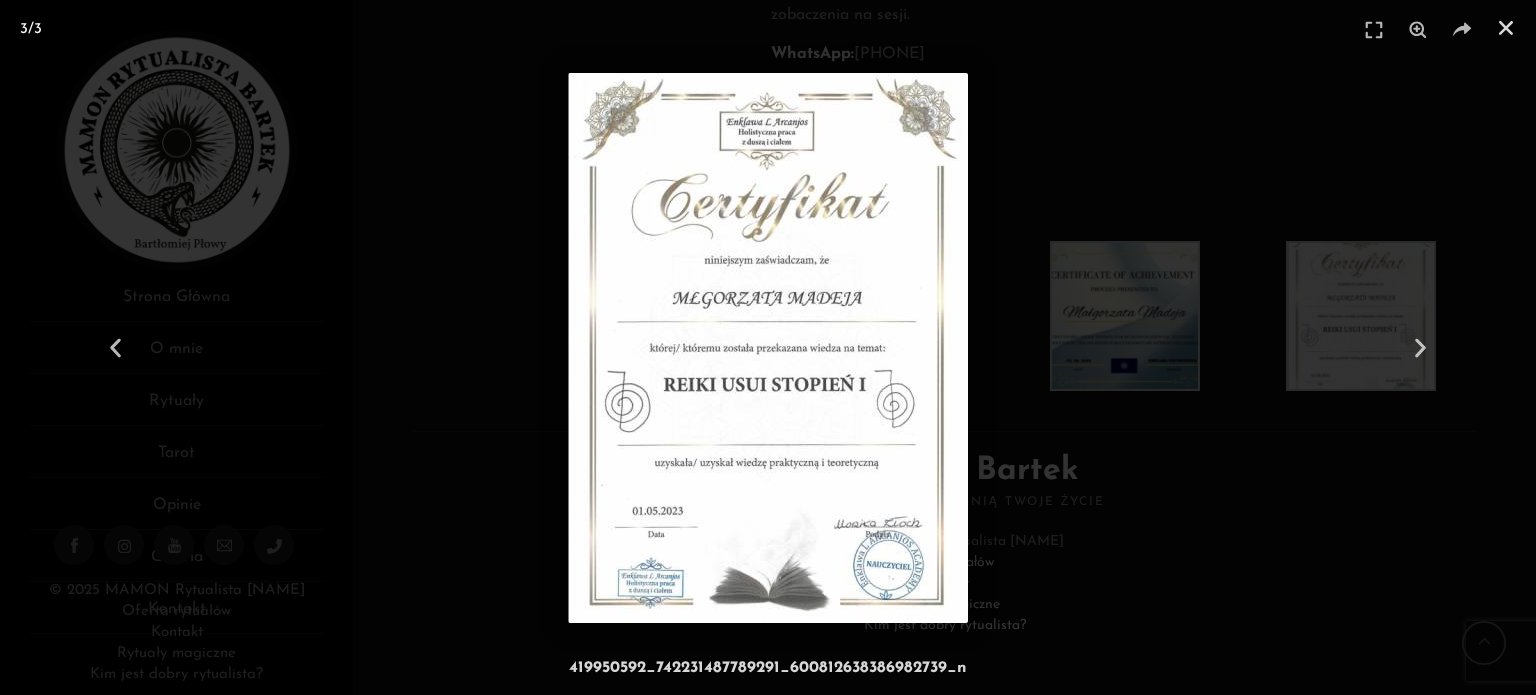 click at bounding box center (1506, 28) 